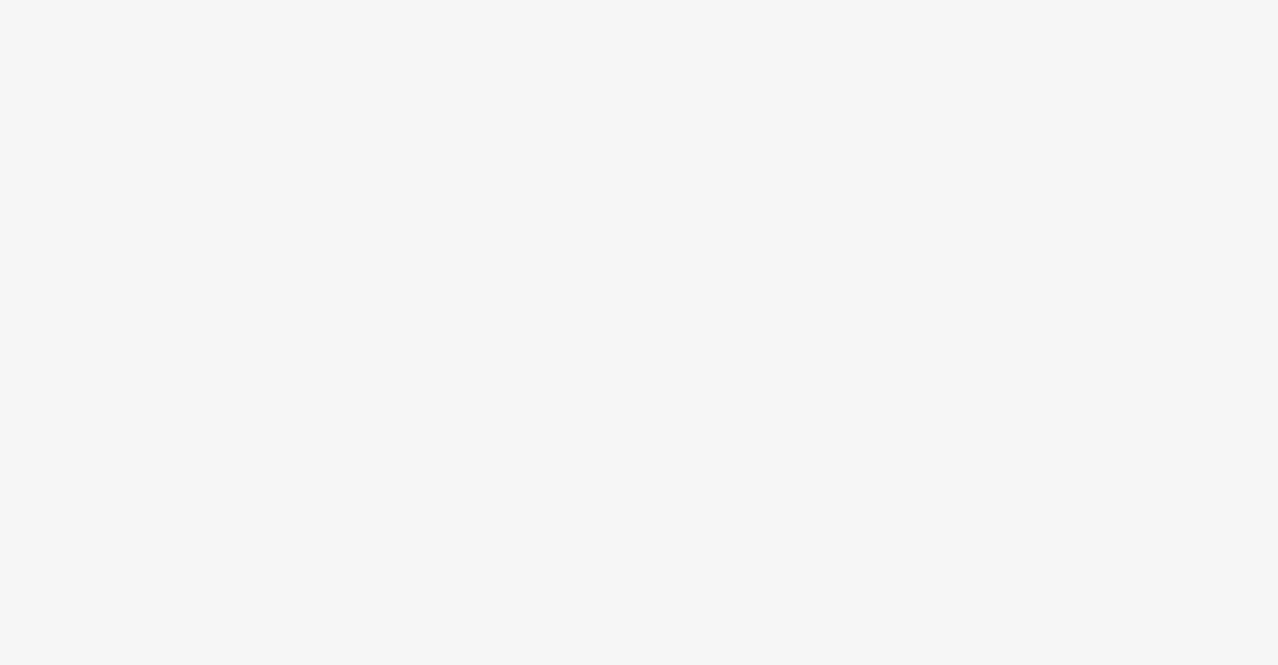 scroll, scrollTop: 0, scrollLeft: 0, axis: both 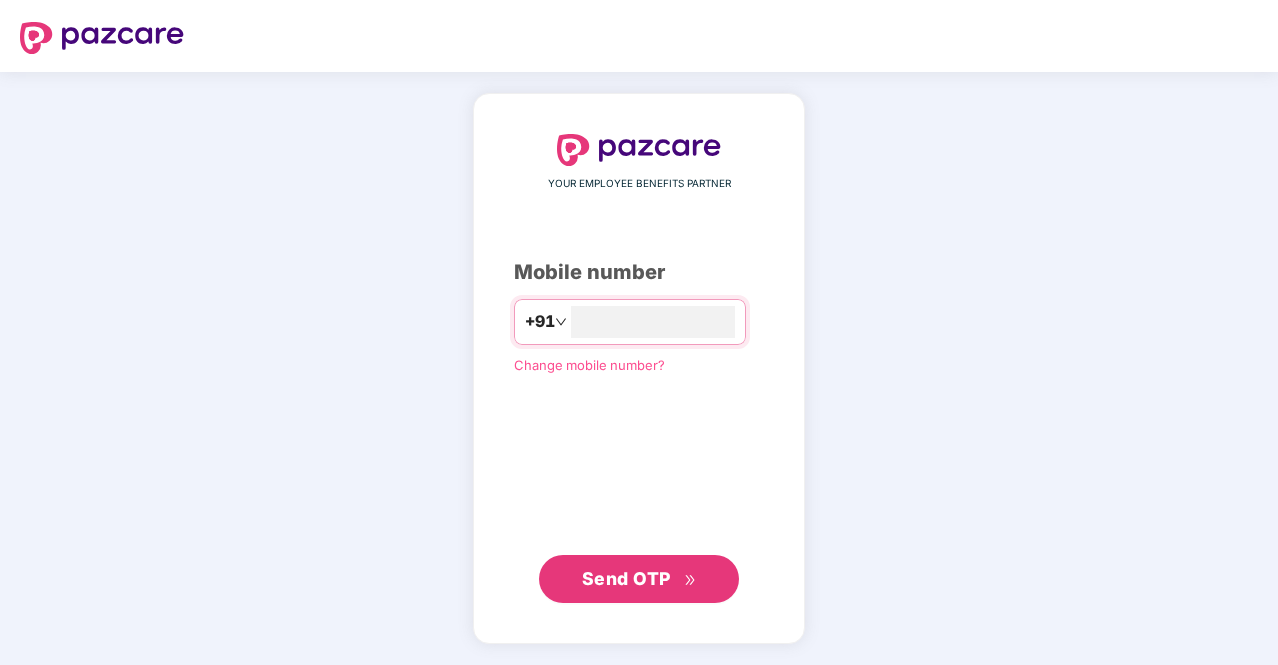 type on "**********" 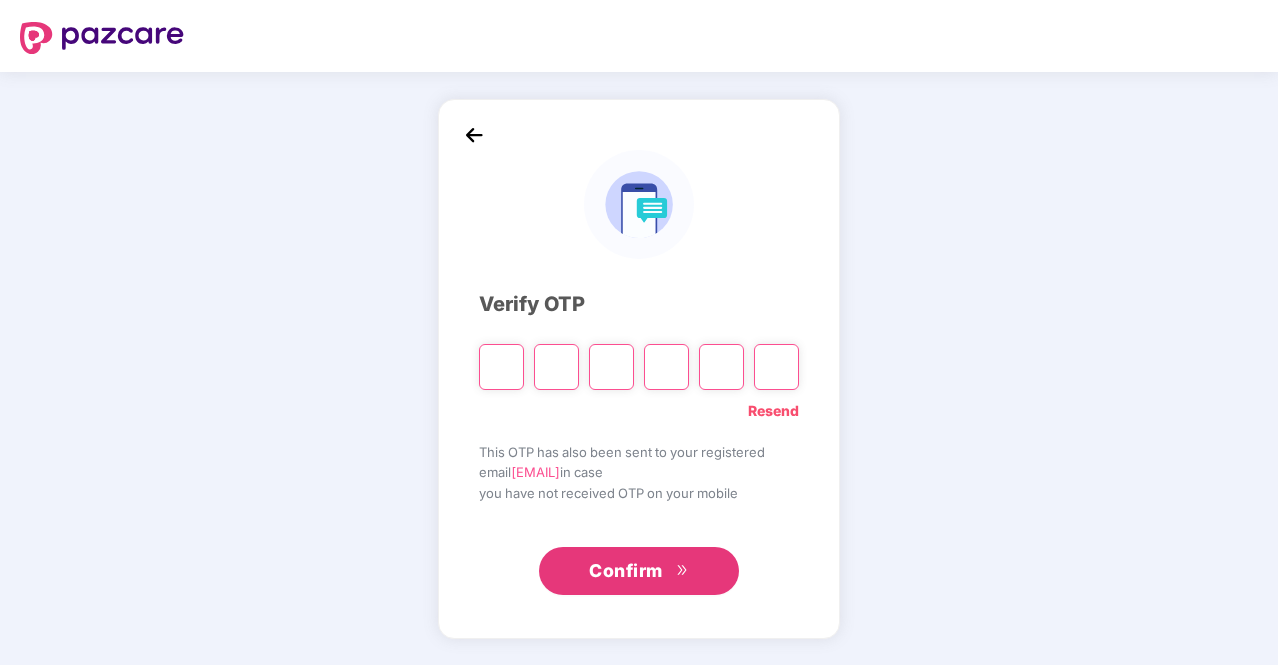 type on "*" 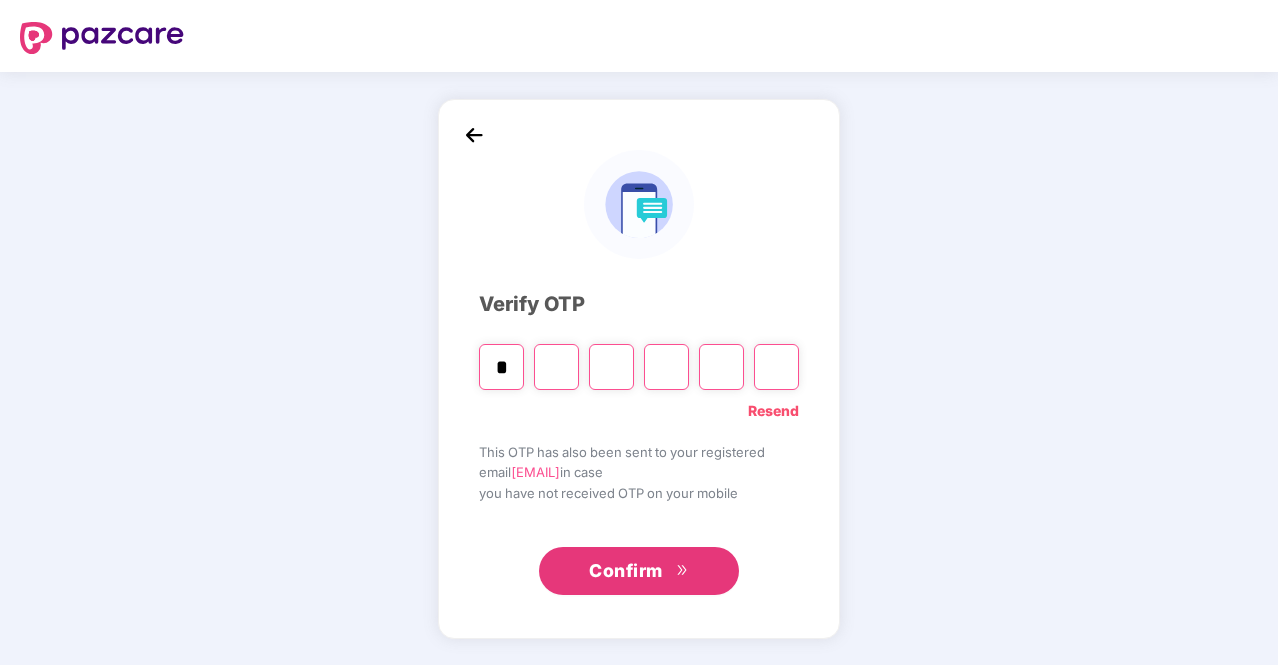 type on "*" 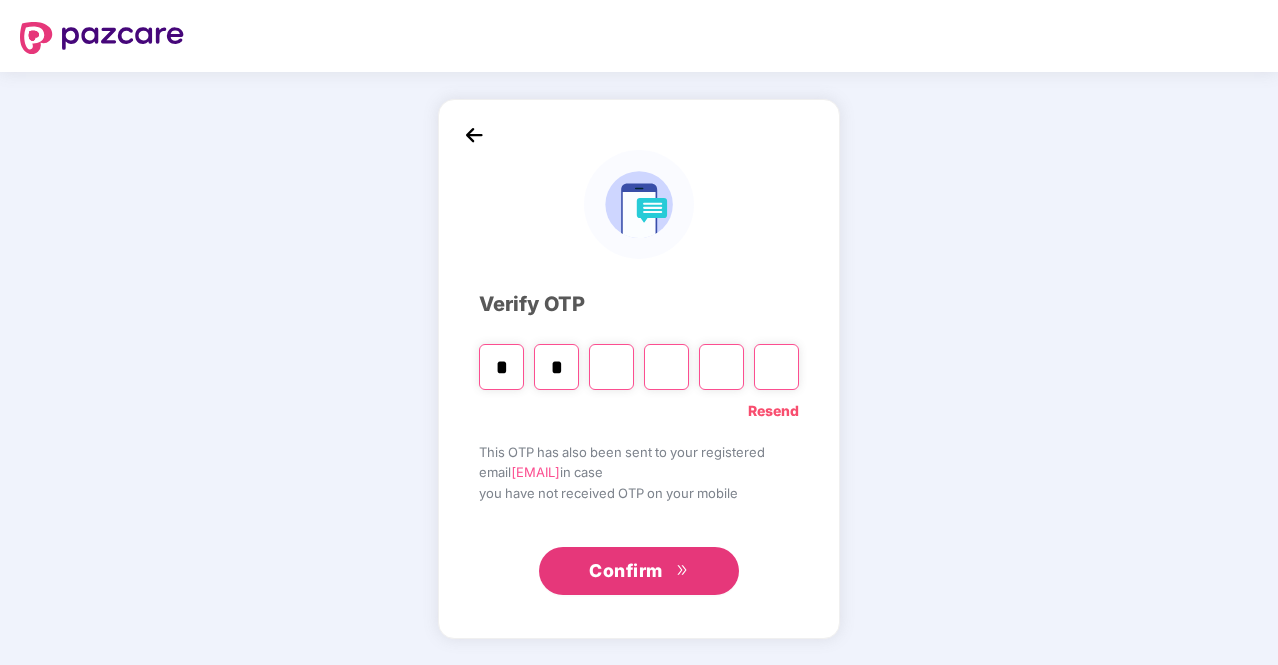 type on "*" 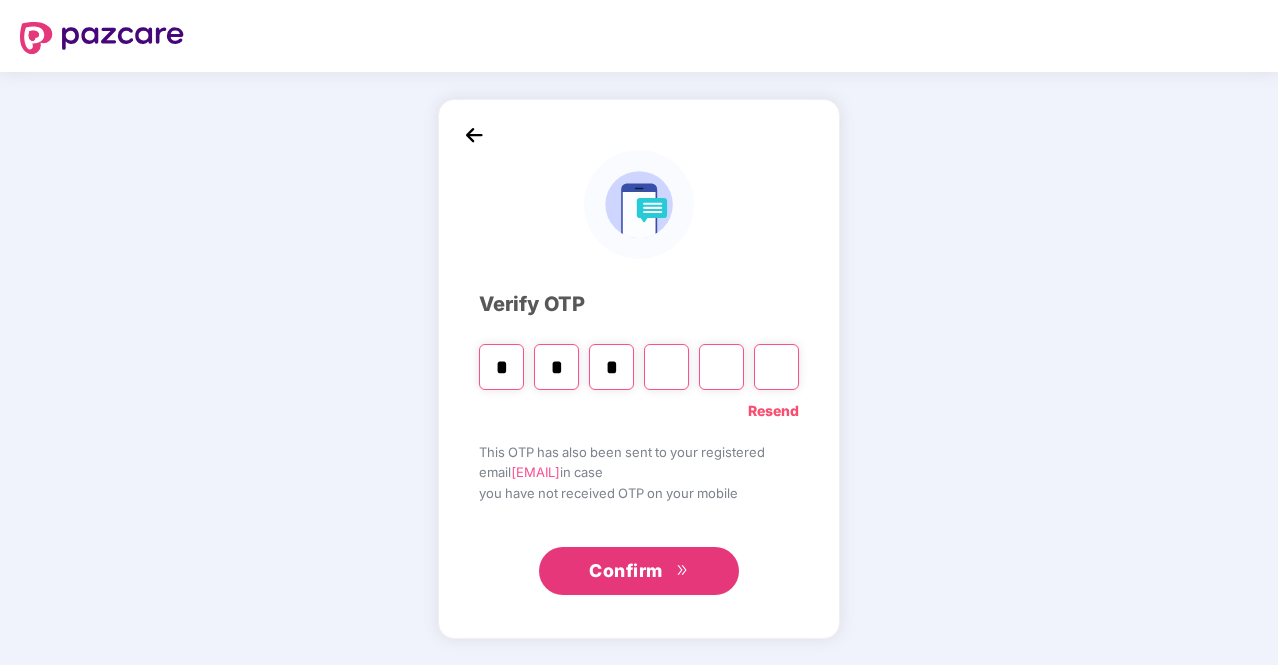 type on "*" 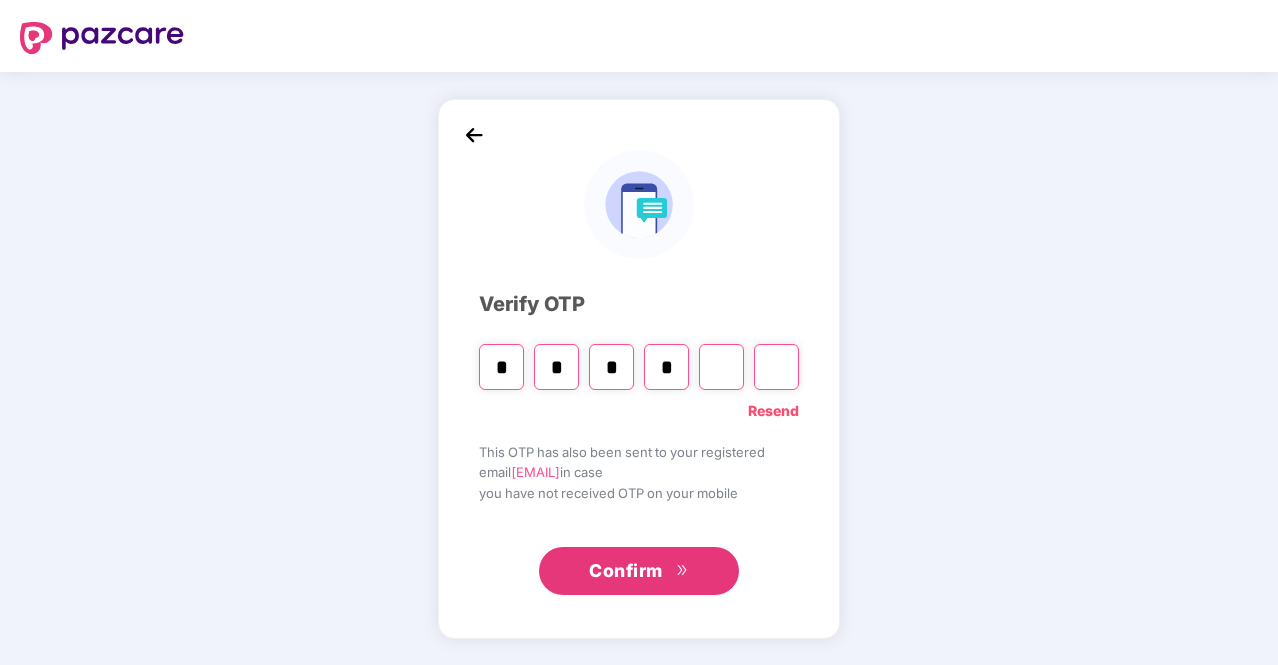 type on "*" 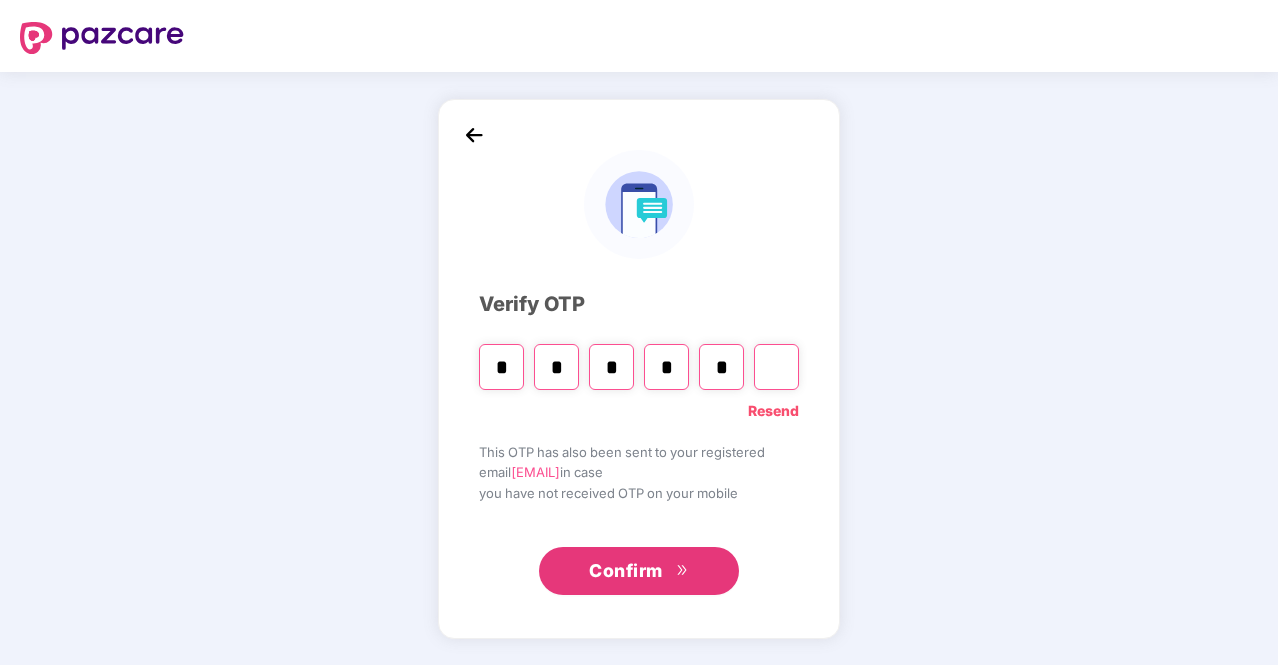 type on "*" 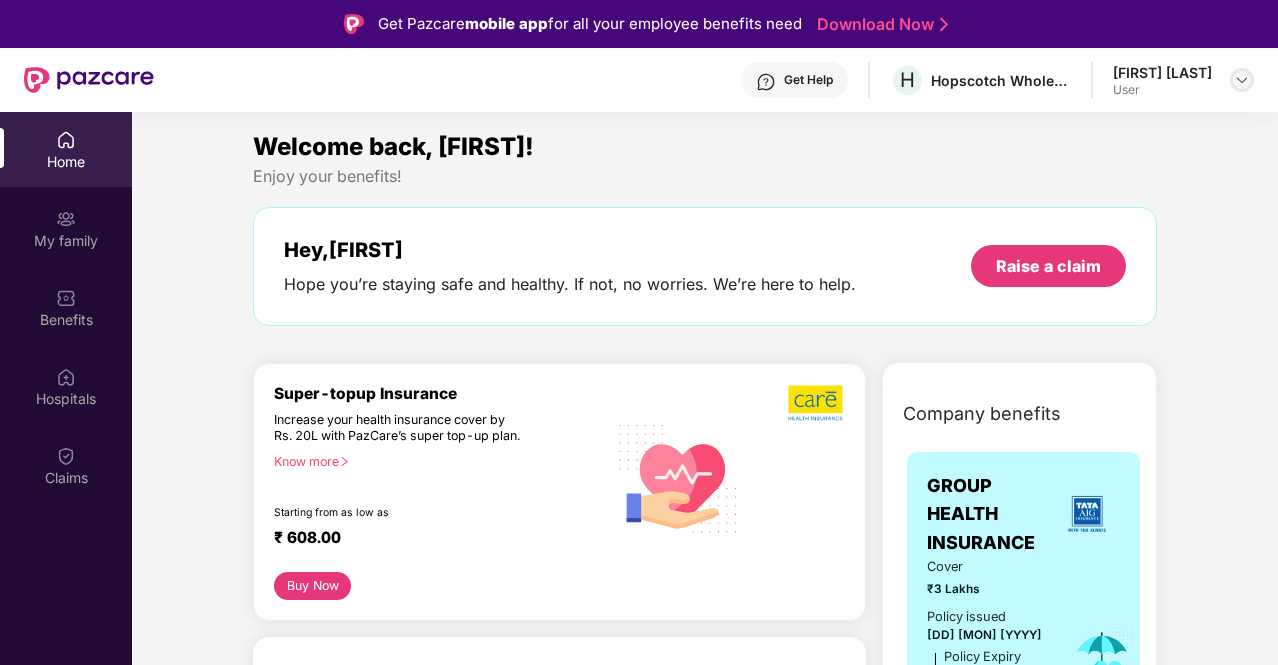 click at bounding box center [1242, 80] 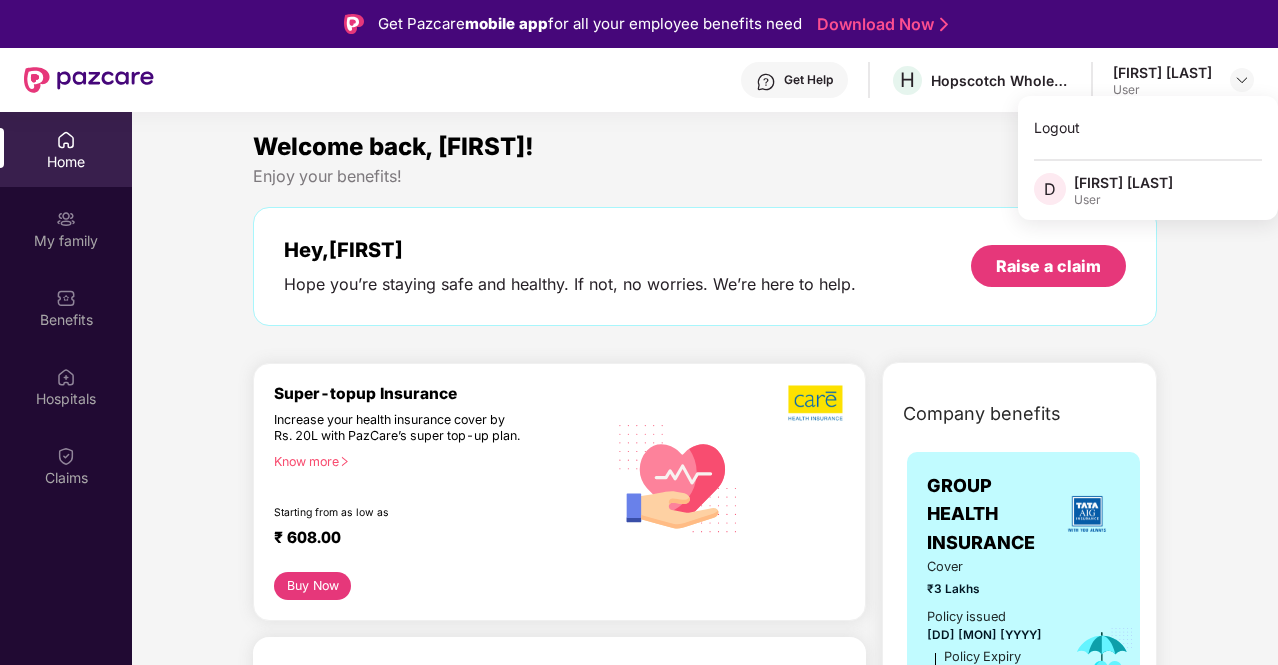 click on "Welcome back, [FIRST]! Enjoy your benefits! Hey, [FIRST] Hope you’re staying safe and healthy. If not, no worries. We’re here to help. Raise a claim" at bounding box center (705, 237) 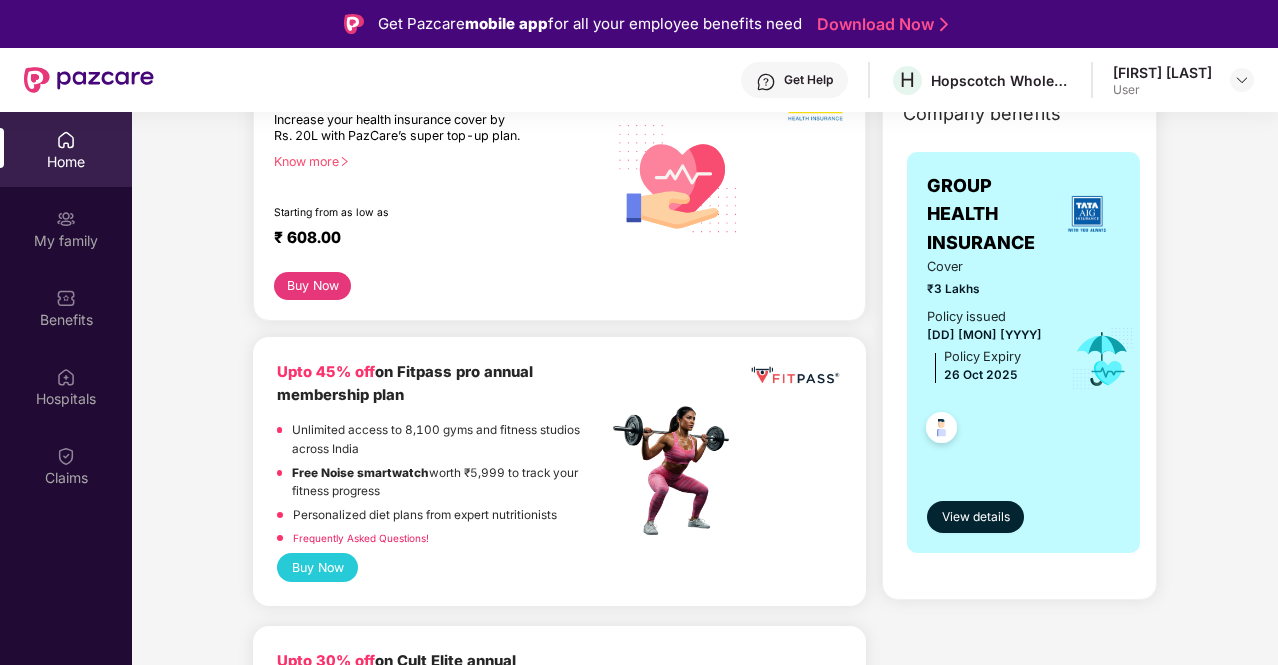 scroll, scrollTop: 0, scrollLeft: 0, axis: both 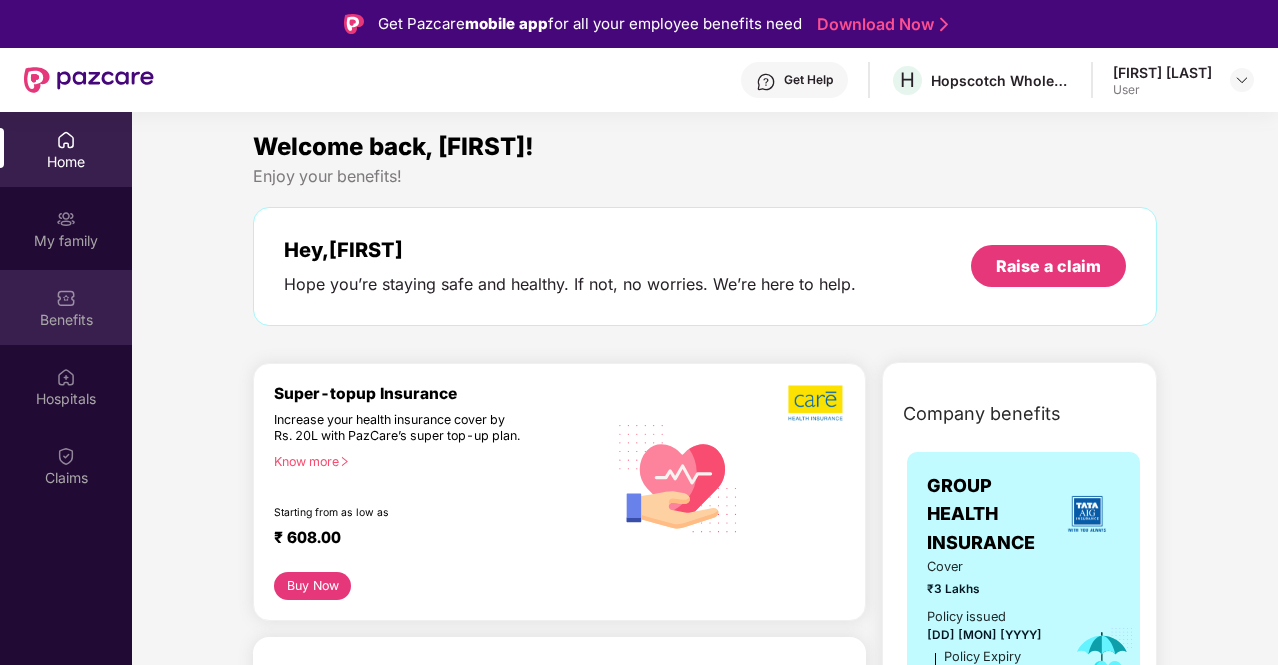 click on "Benefits" at bounding box center (66, 320) 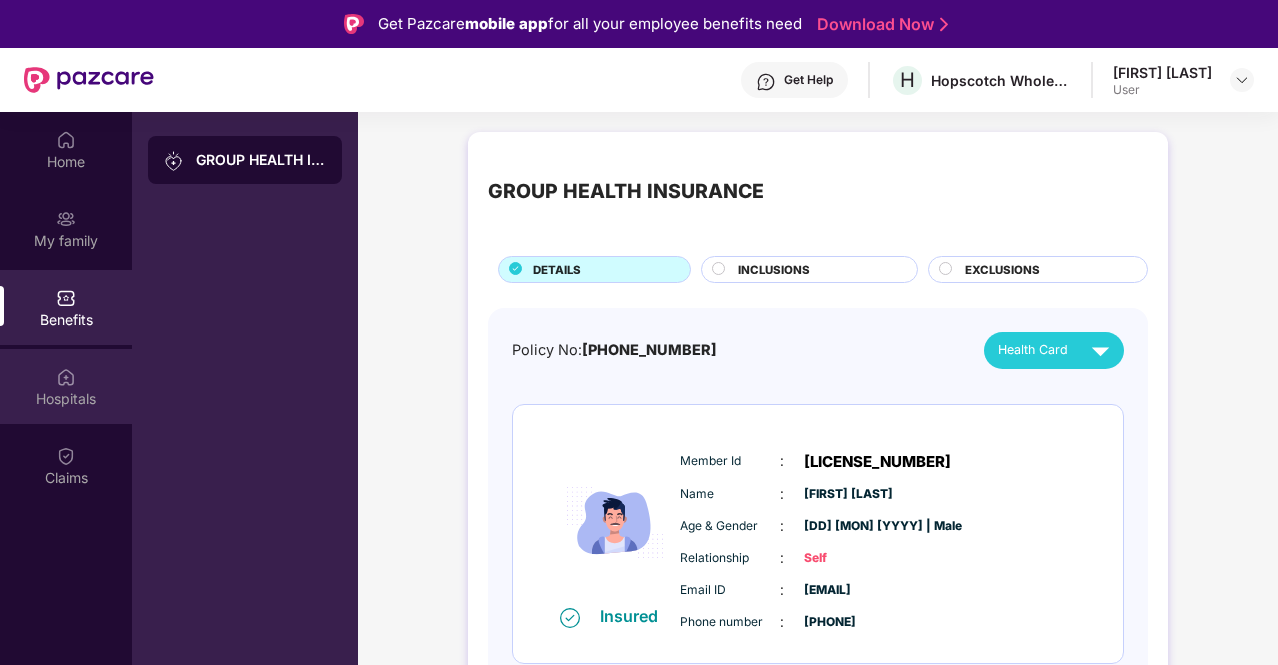 click at bounding box center [66, 377] 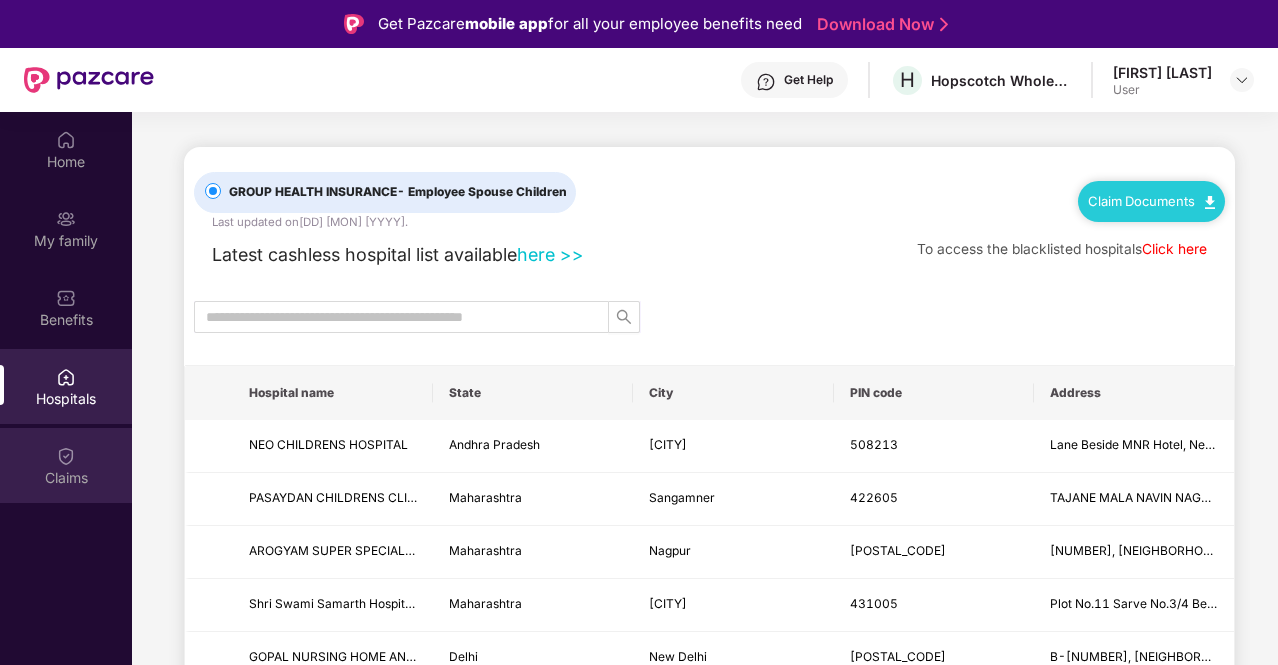 click on "Claims" at bounding box center (66, 465) 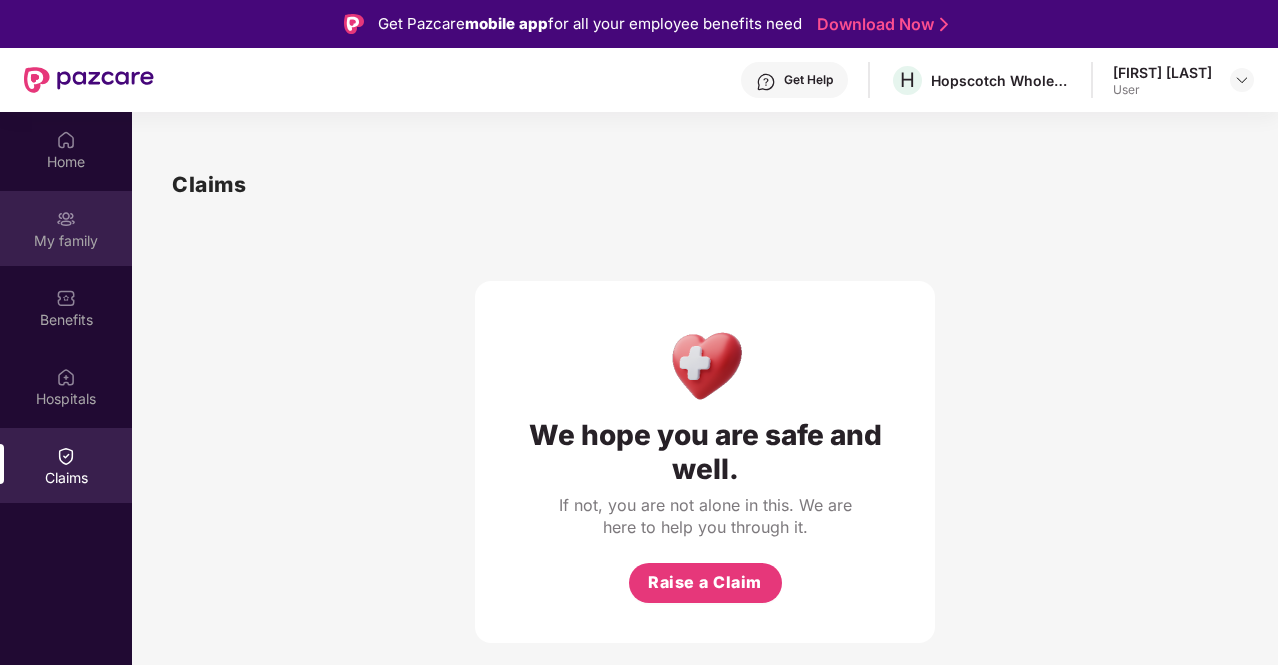 click on "My family" at bounding box center (66, 241) 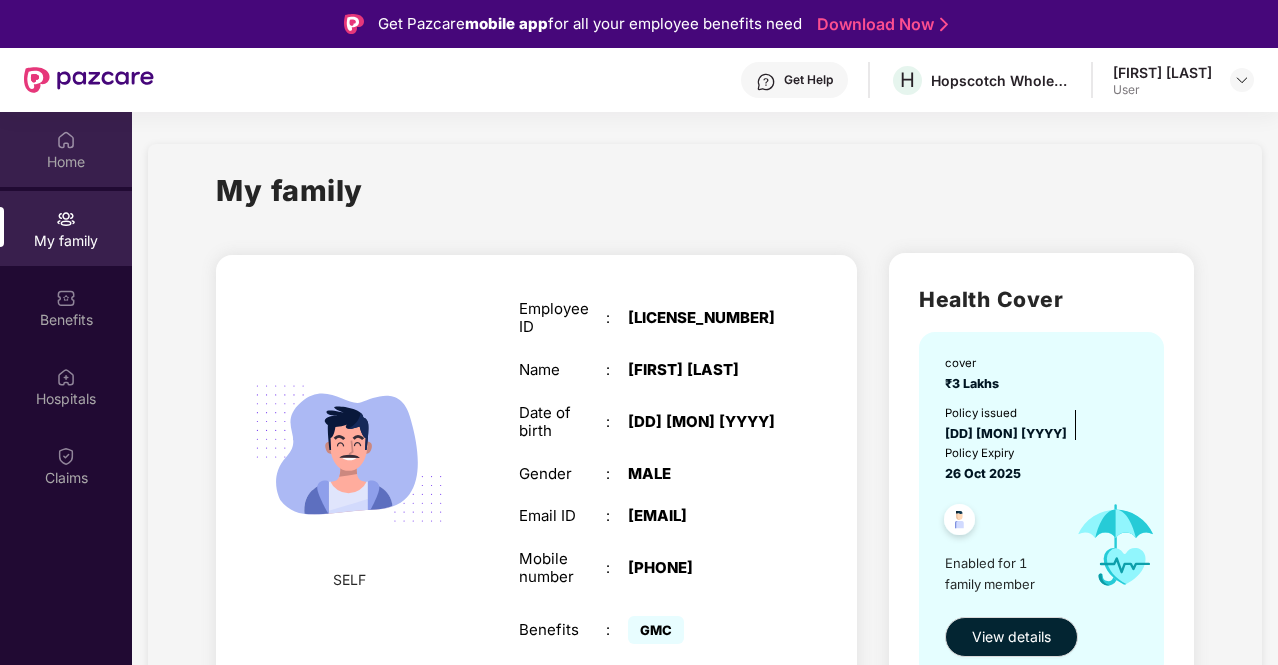 click on "Home" at bounding box center [66, 149] 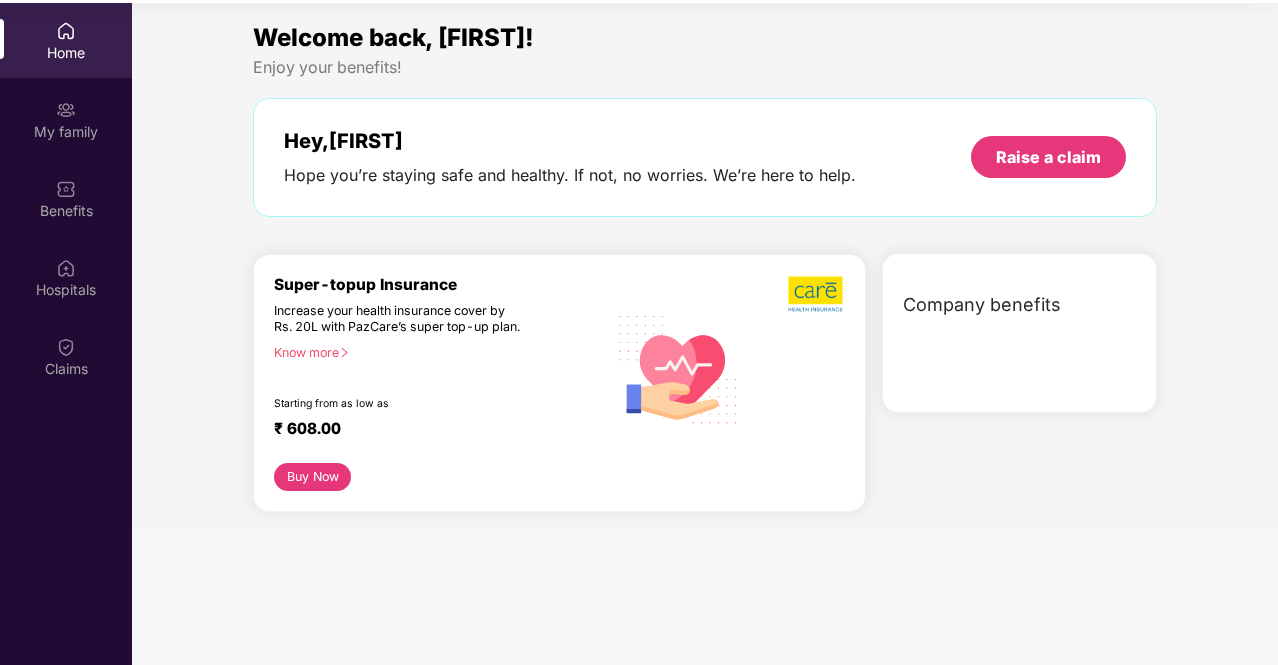 scroll, scrollTop: 112, scrollLeft: 0, axis: vertical 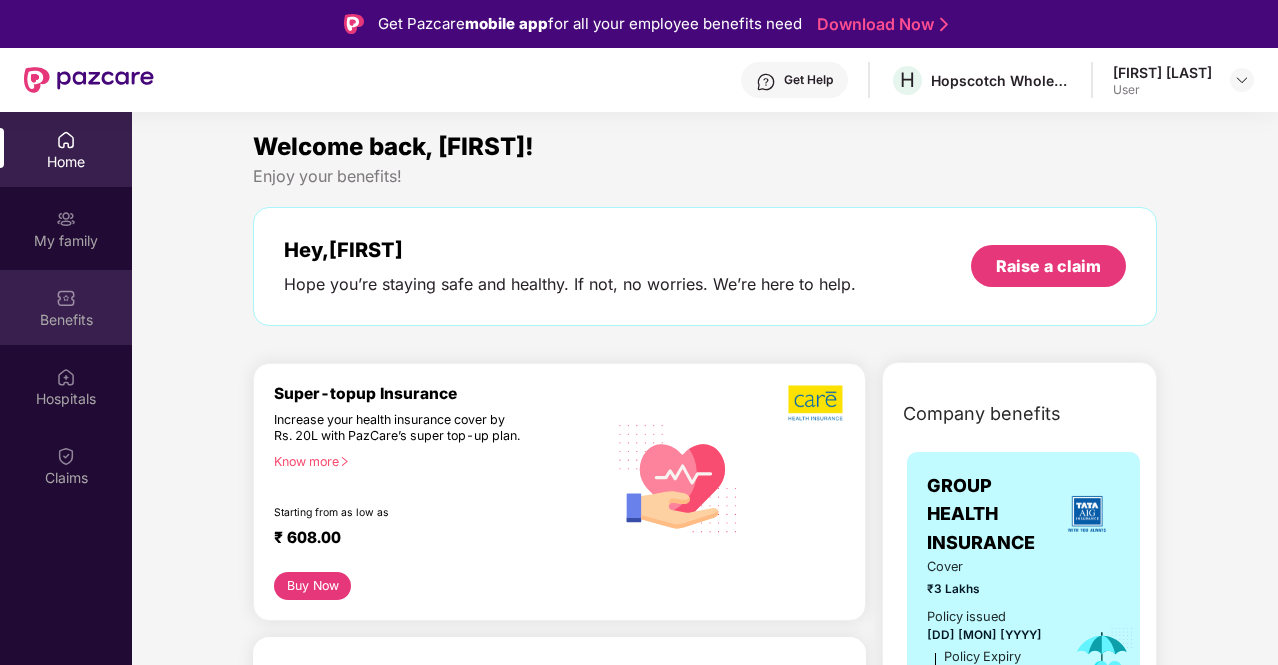 click on "Benefits" at bounding box center (66, 320) 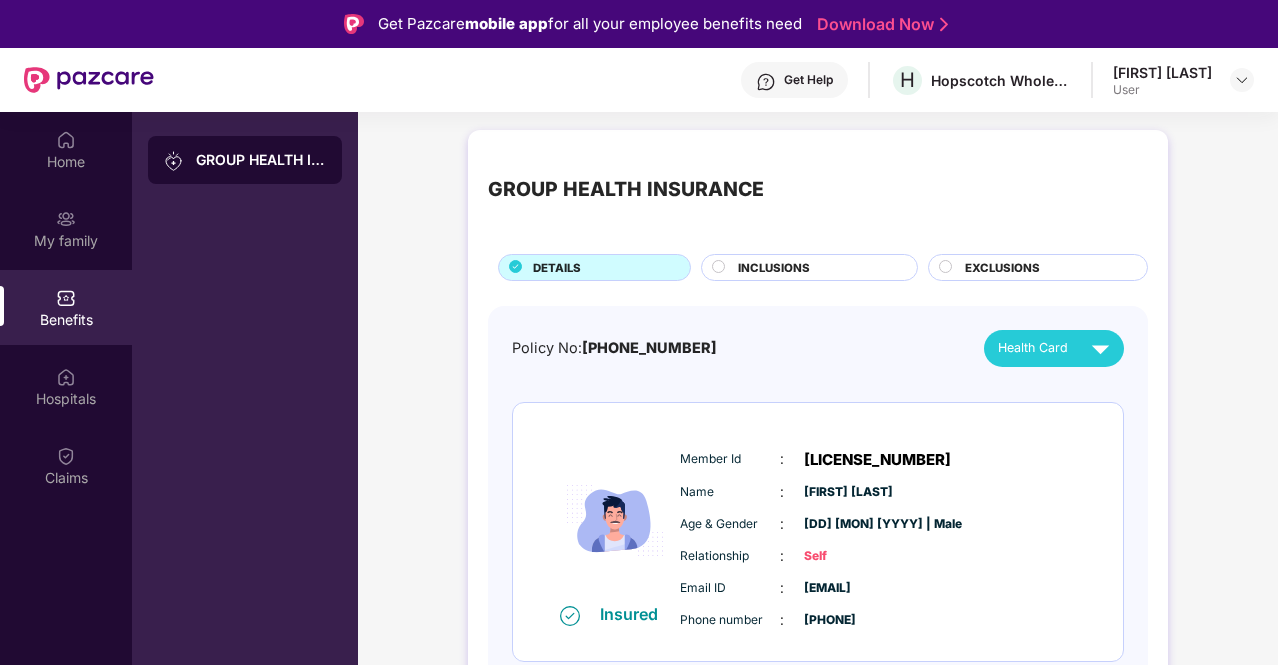 scroll, scrollTop: 0, scrollLeft: 0, axis: both 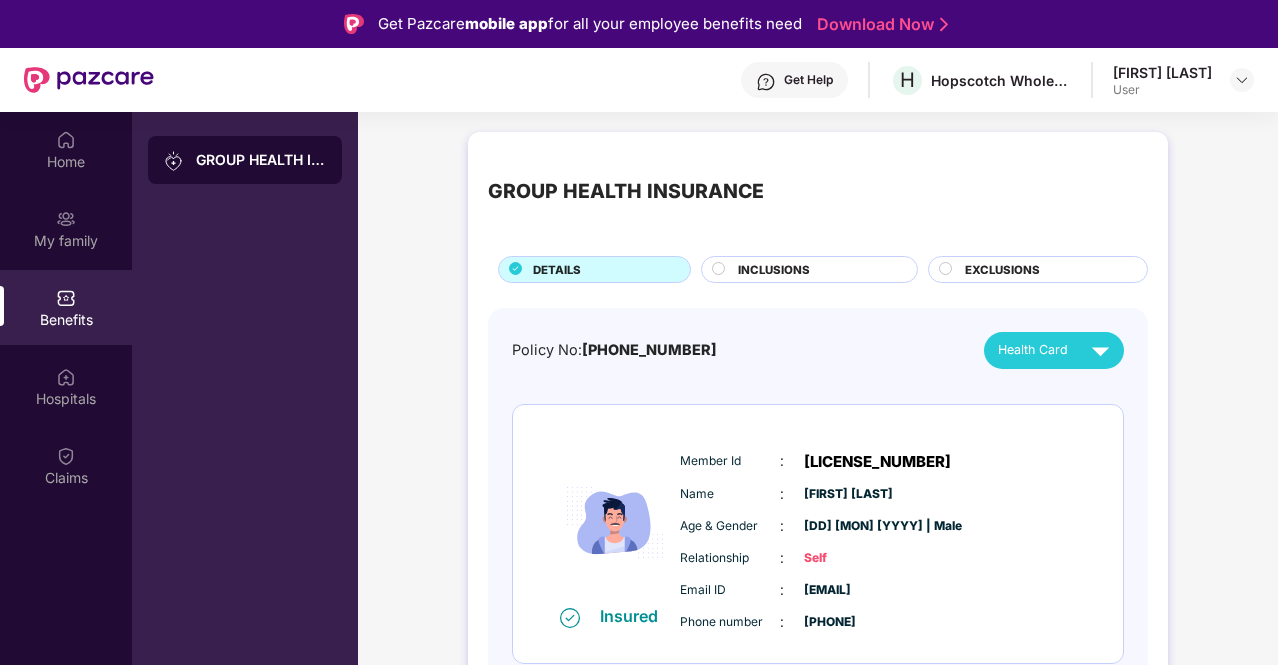 click on "INCLUSIONS" at bounding box center (817, 271) 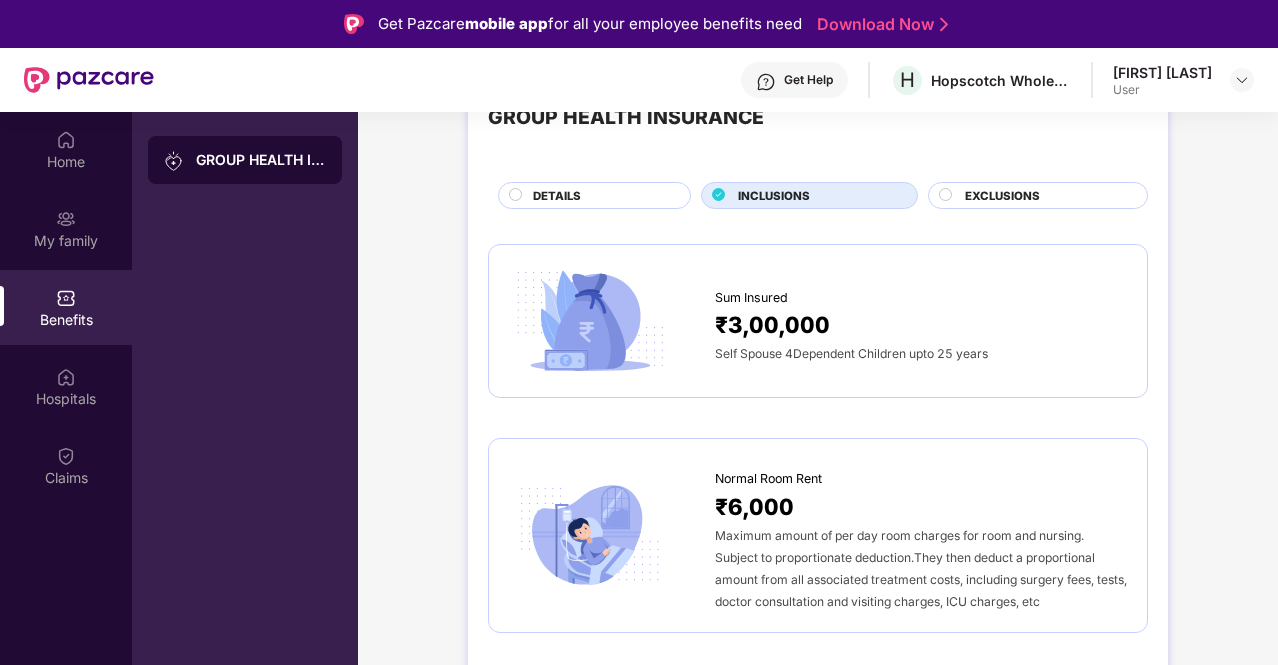 scroll, scrollTop: 100, scrollLeft: 0, axis: vertical 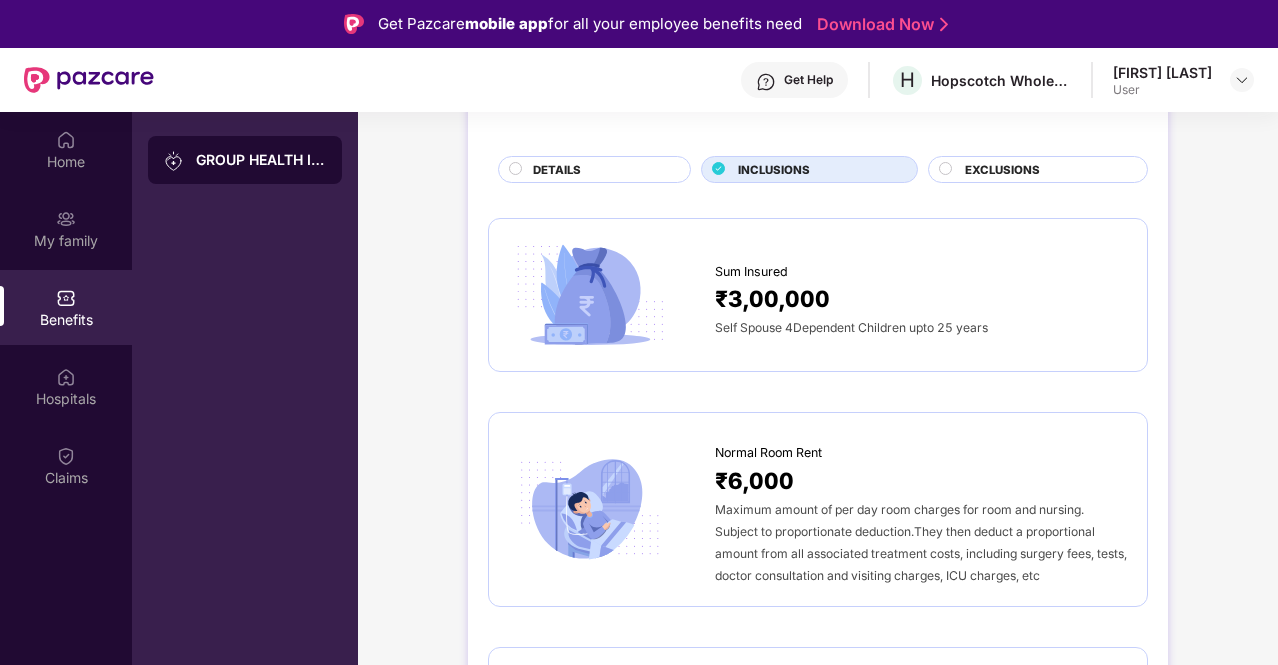 click on "EXCLUSIONS" at bounding box center [1002, 170] 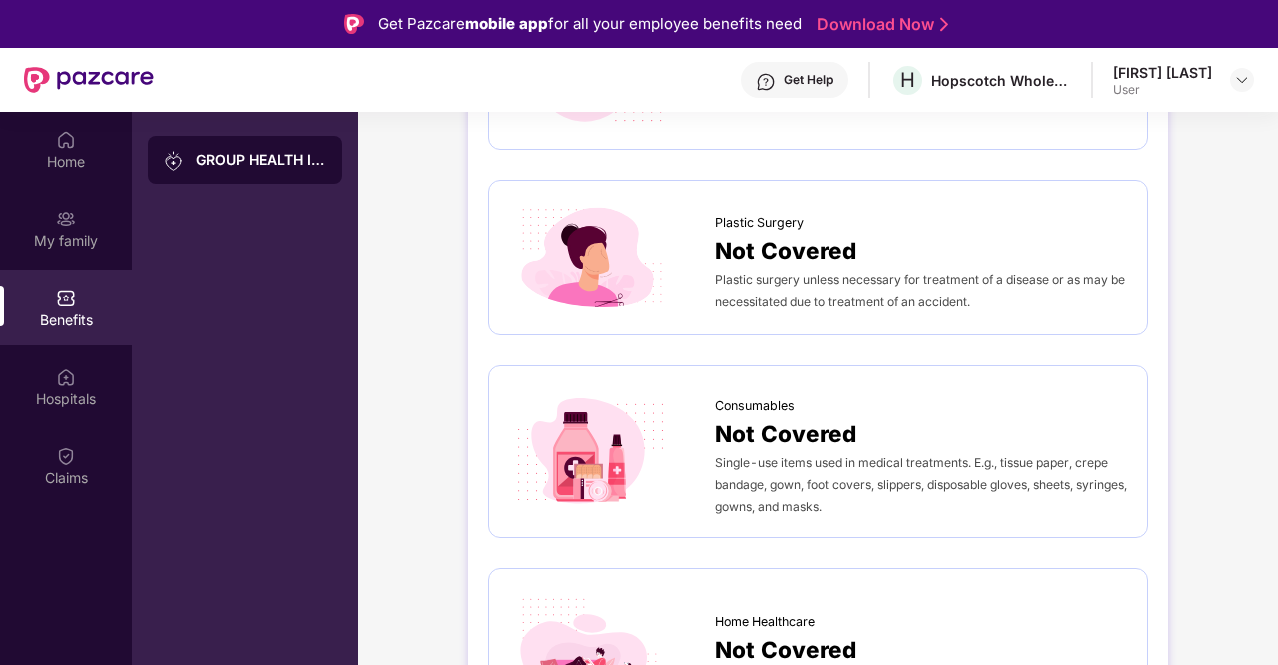 scroll, scrollTop: 1080, scrollLeft: 0, axis: vertical 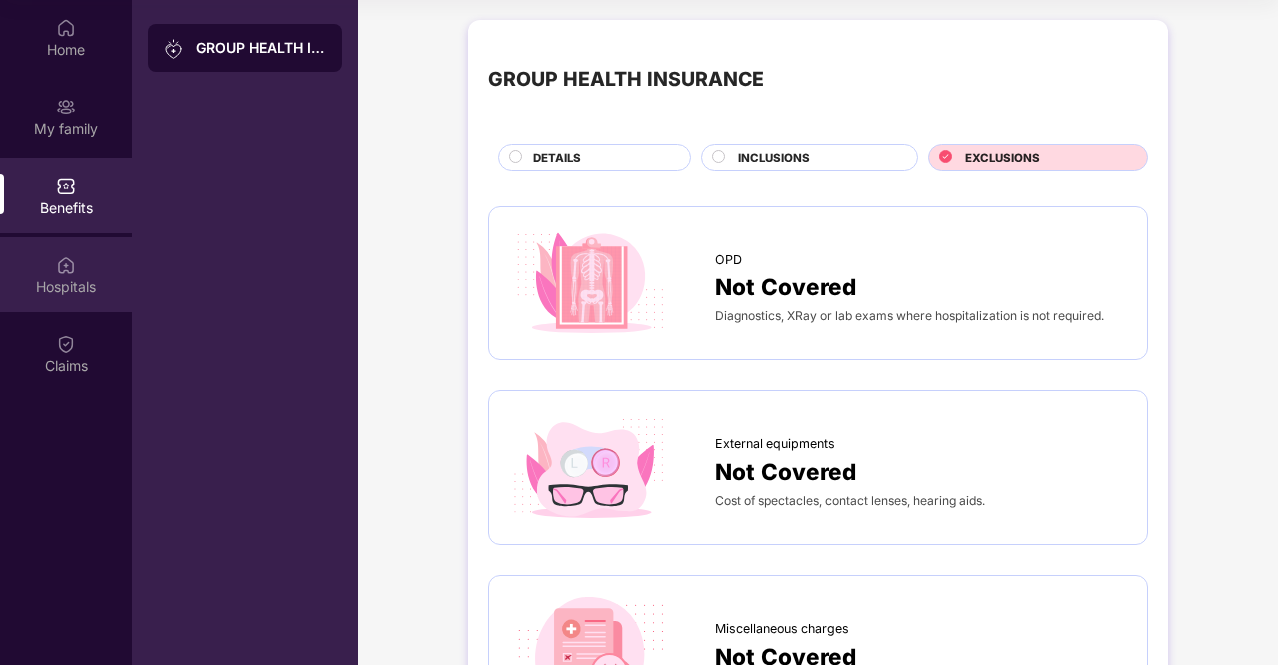click at bounding box center [66, 265] 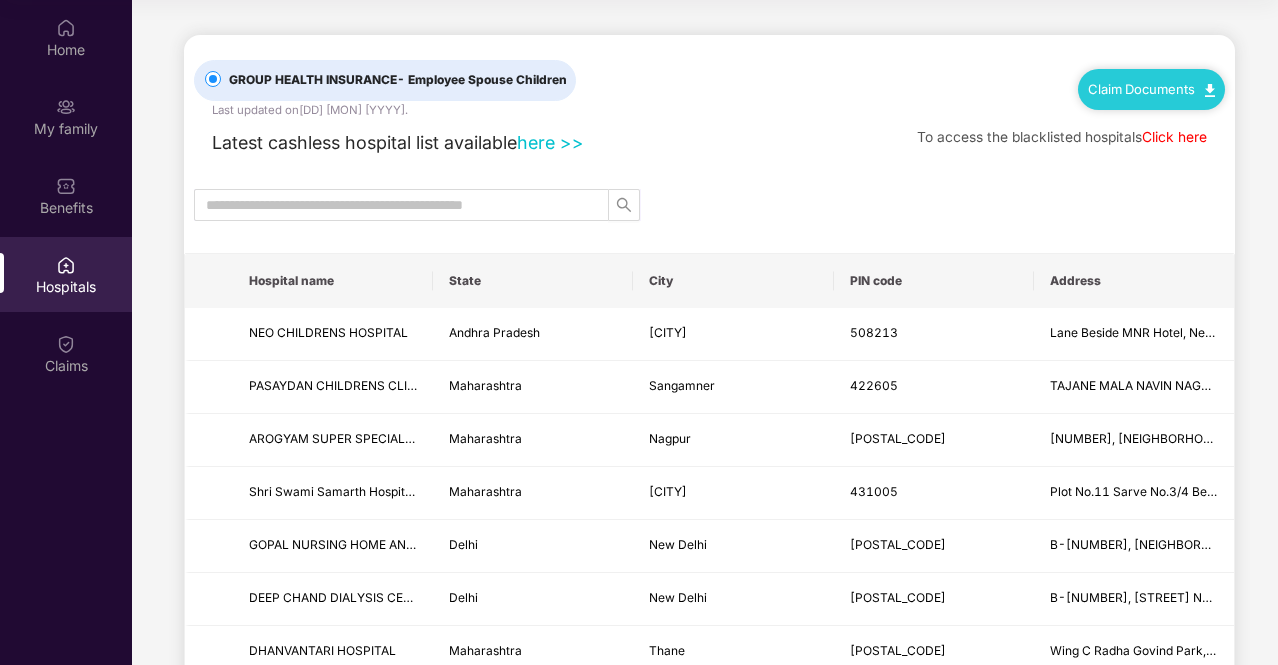 click on "Home My family Benefits Hospitals Claims" at bounding box center (66, 197) 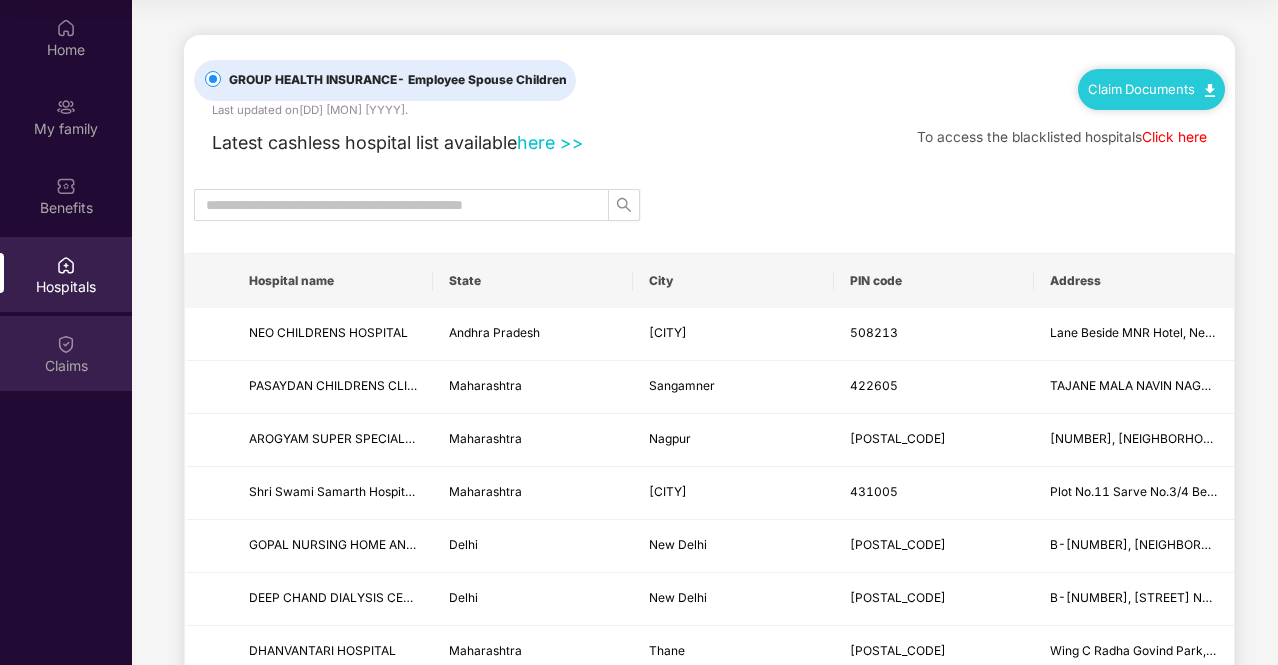 click on "Claims" at bounding box center [66, 353] 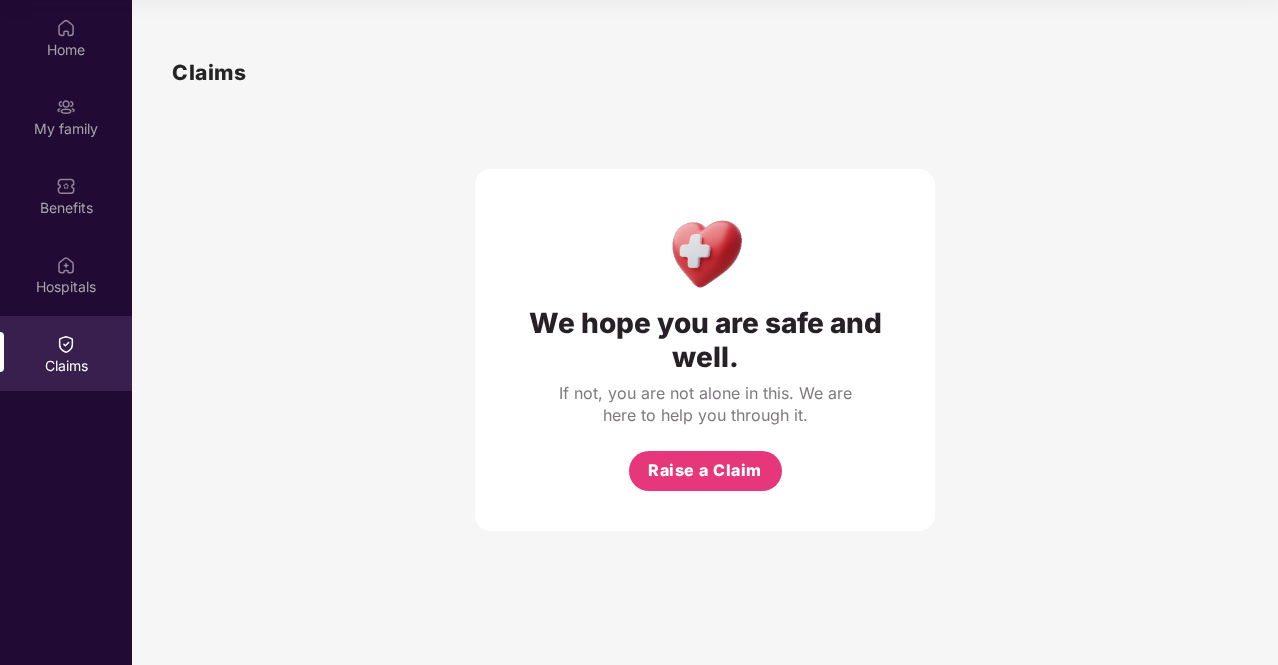 click on "Home My family Benefits Hospitals Claims" at bounding box center (66, 197) 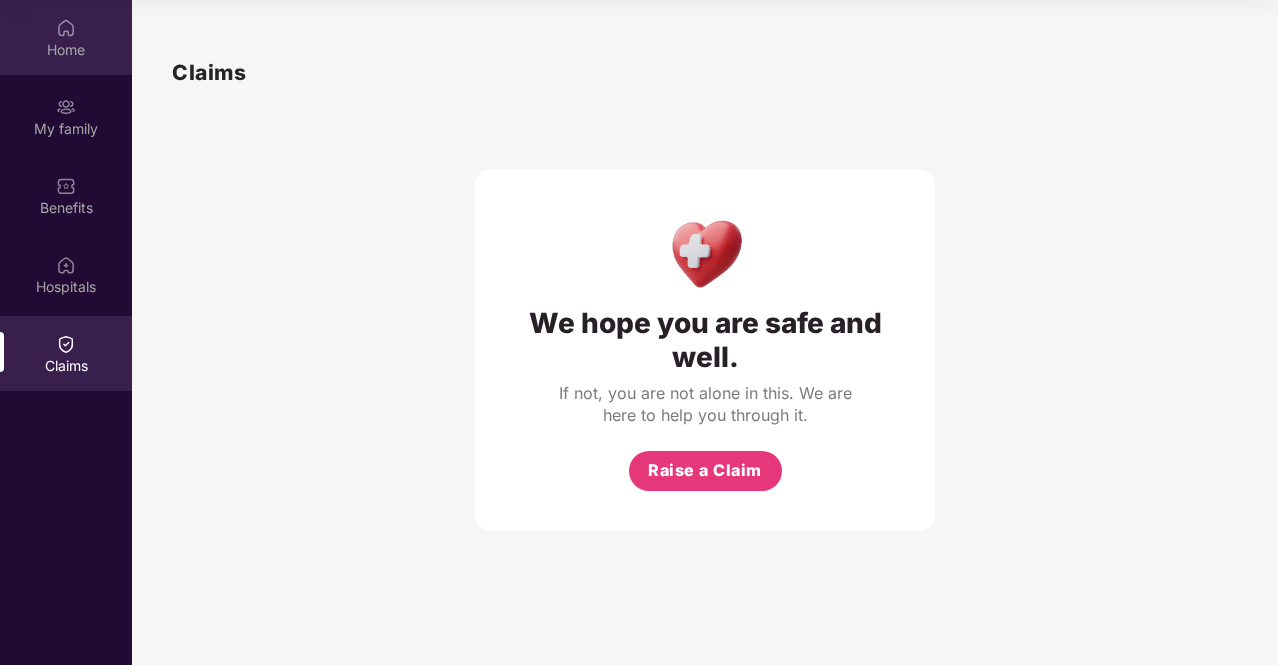 click at bounding box center (66, 28) 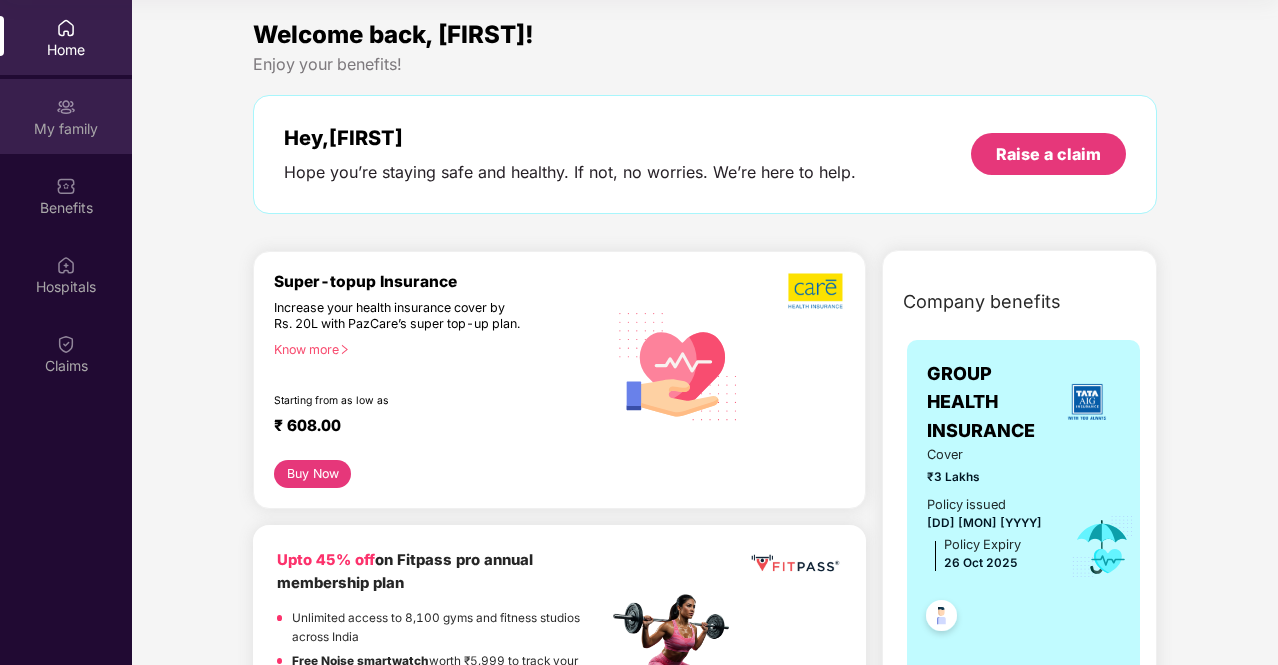 click at bounding box center (66, 107) 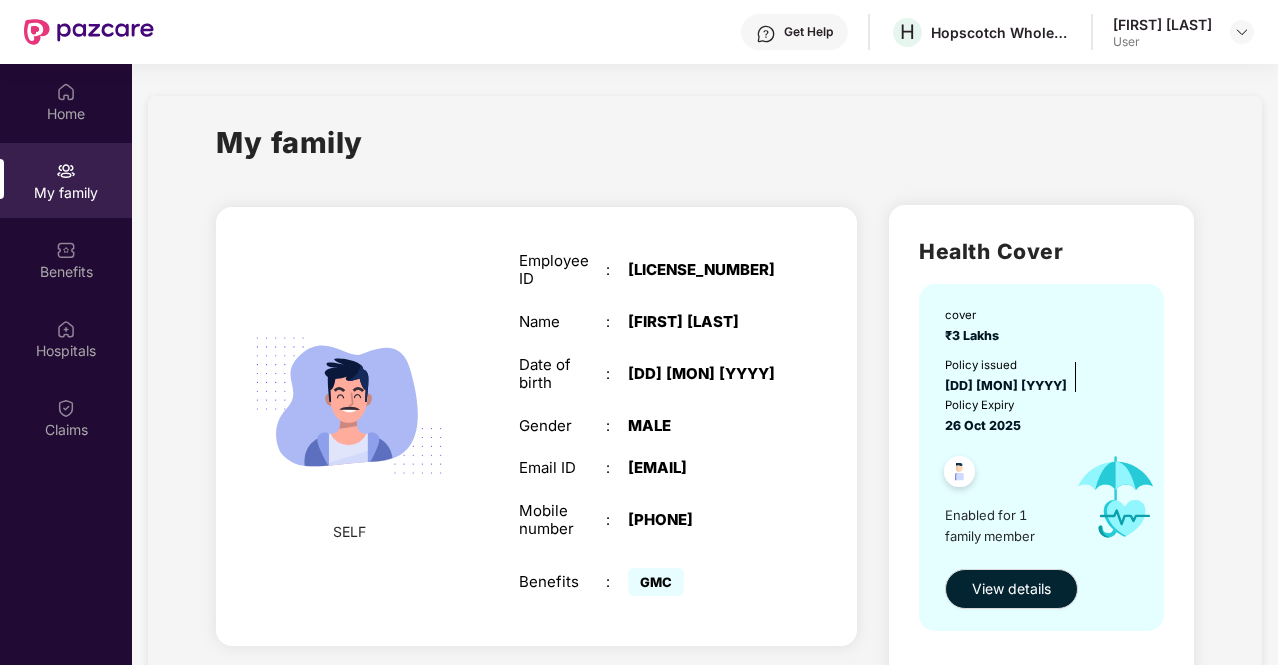 scroll, scrollTop: 0, scrollLeft: 0, axis: both 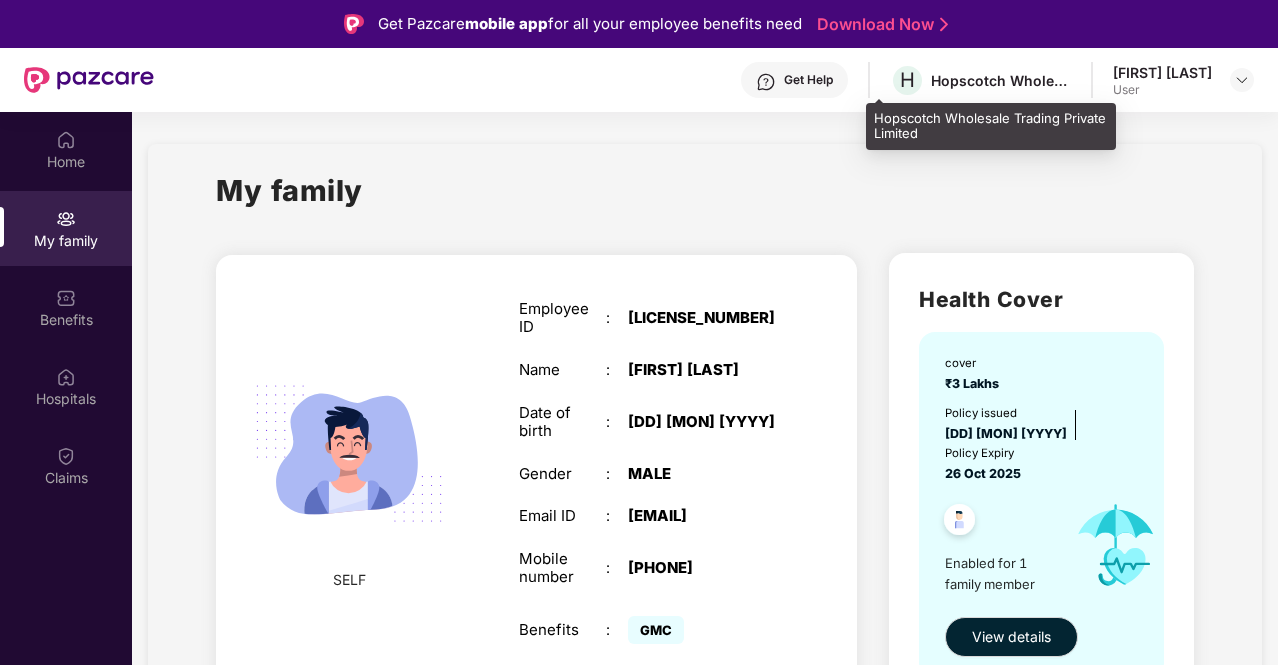 click on "Hopscotch Wholesale Trading Private Limited" at bounding box center (1001, 80) 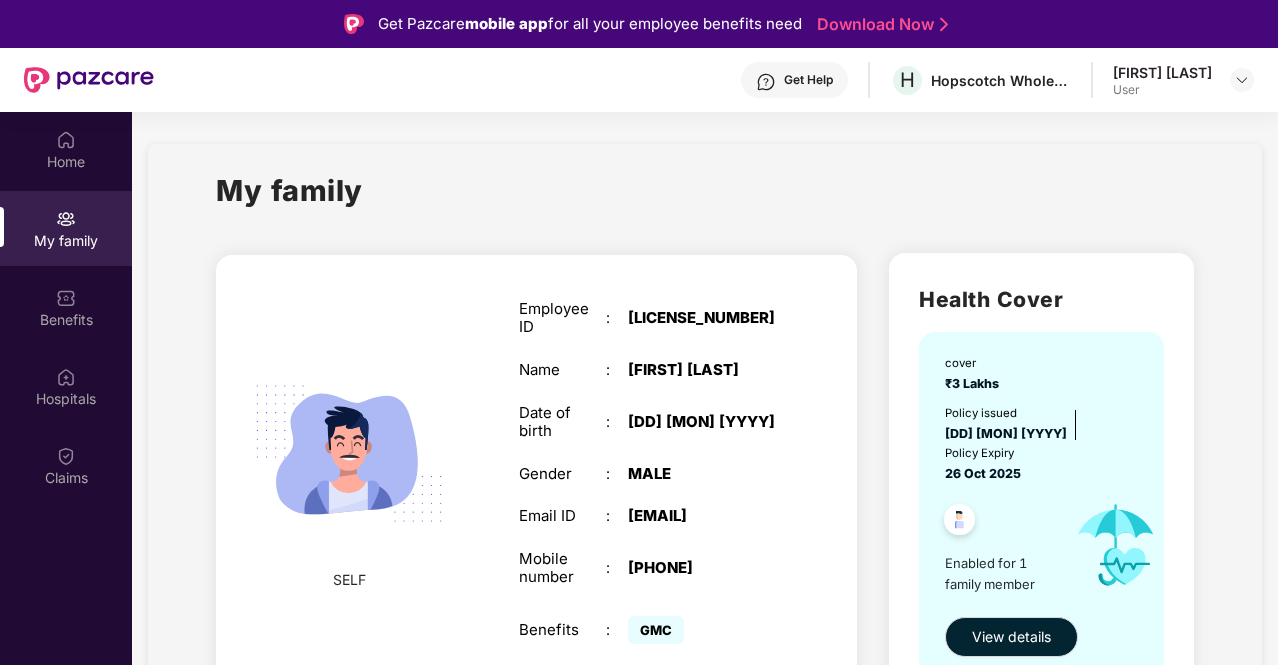 click on "Get Help" at bounding box center [808, 80] 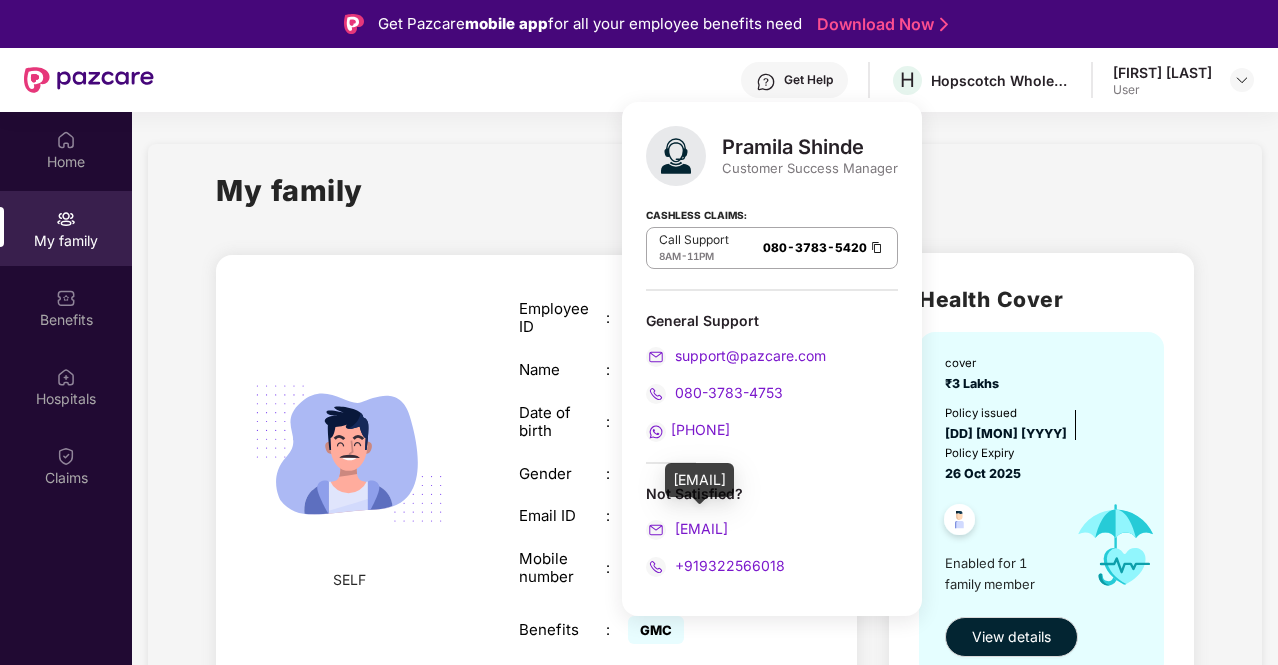 drag, startPoint x: 876, startPoint y: 525, endPoint x: 866, endPoint y: 527, distance: 10.198039 